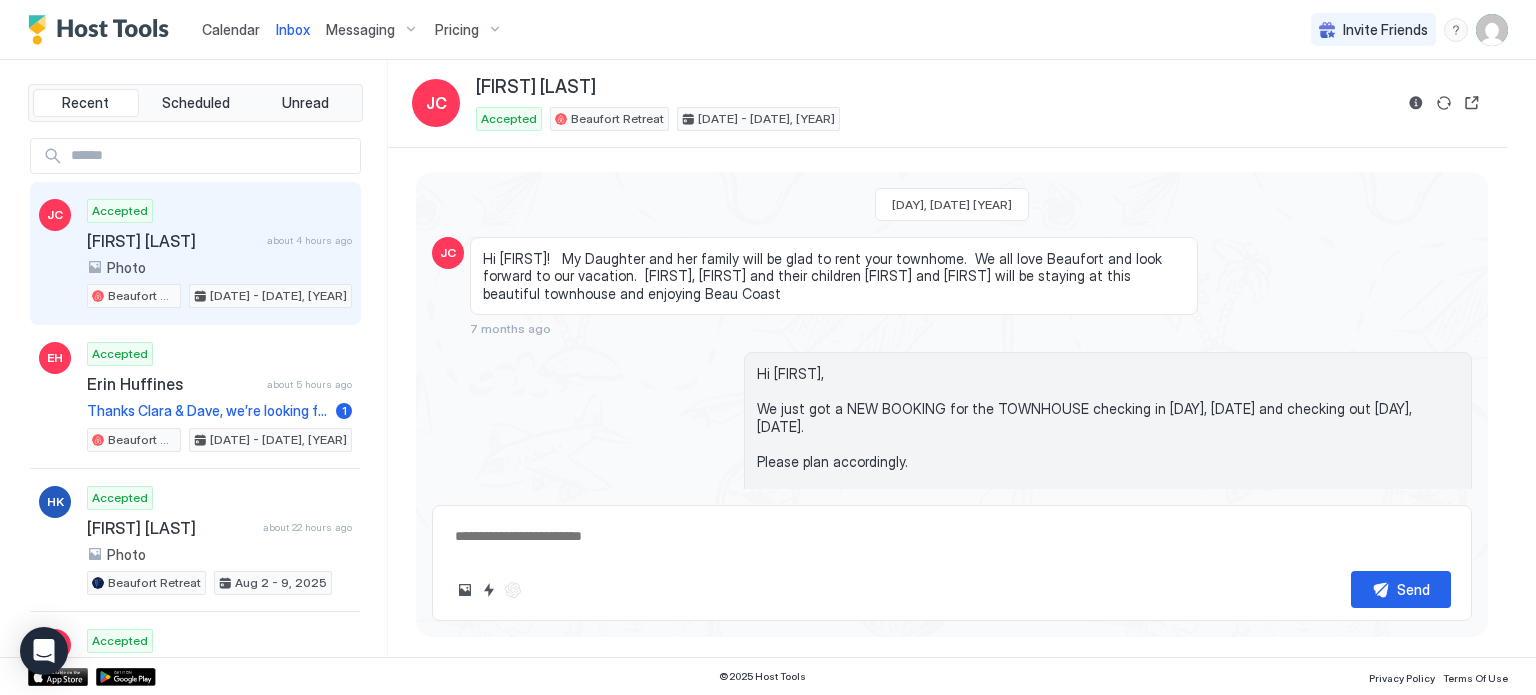 scroll, scrollTop: 0, scrollLeft: 0, axis: both 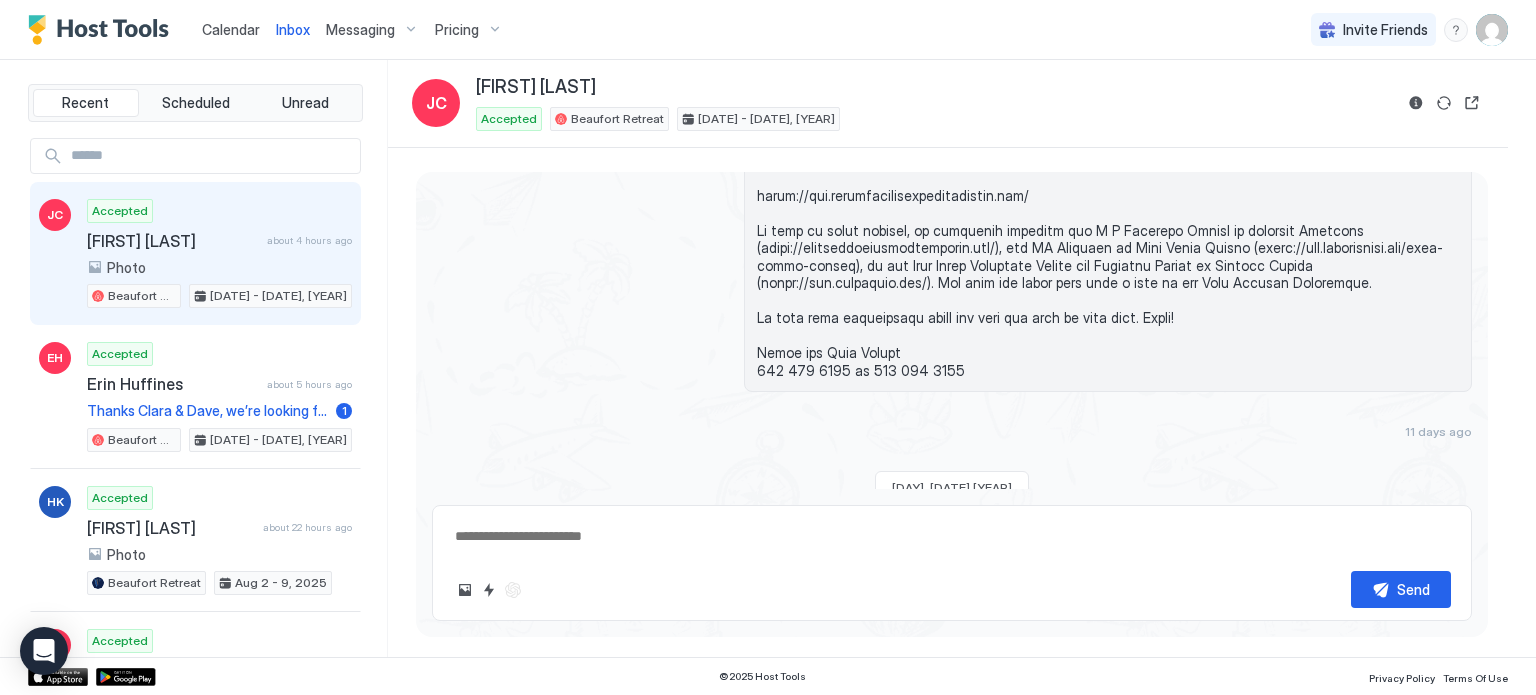 click on "Accepted Joan Campbell about 4 hours ago Photo Beaufort Retreat Jul 26 - Aug 2, 2025" at bounding box center (219, 254) 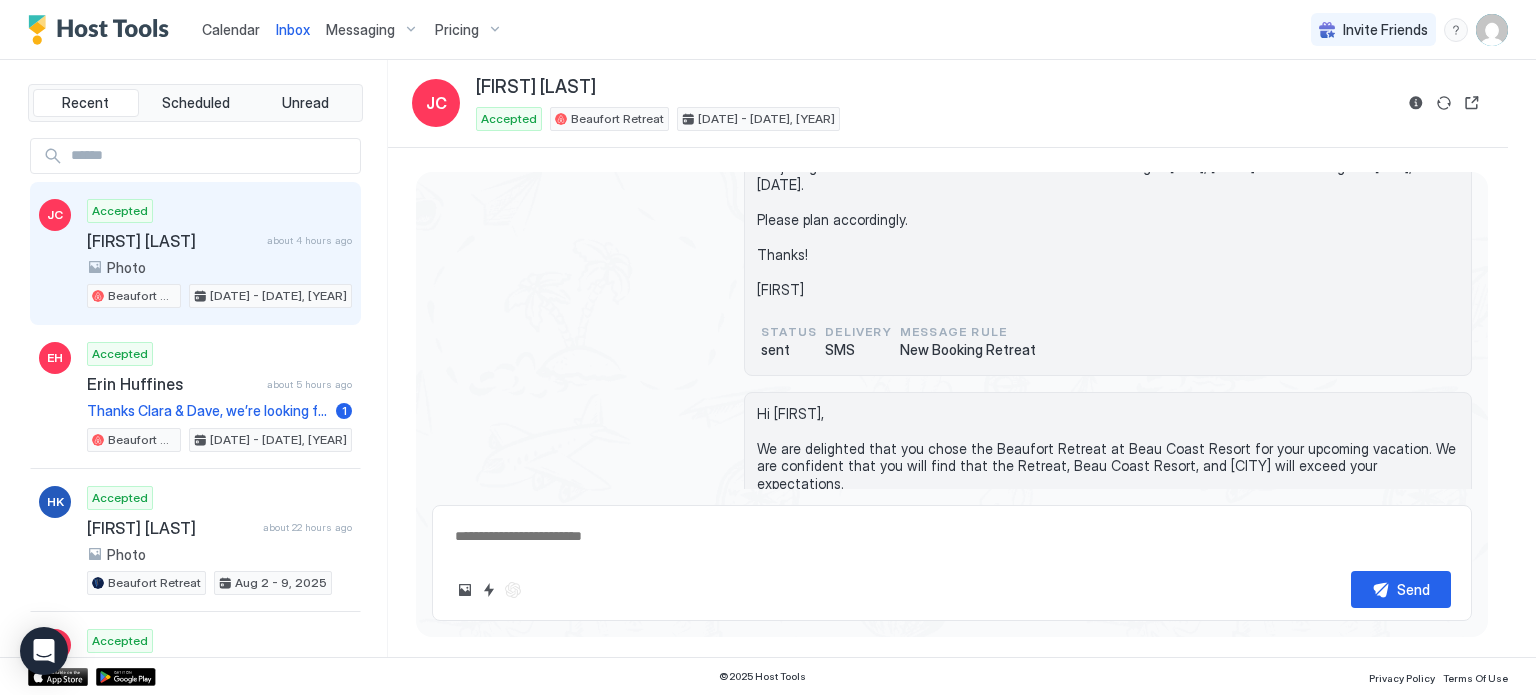 scroll, scrollTop: 0, scrollLeft: 0, axis: both 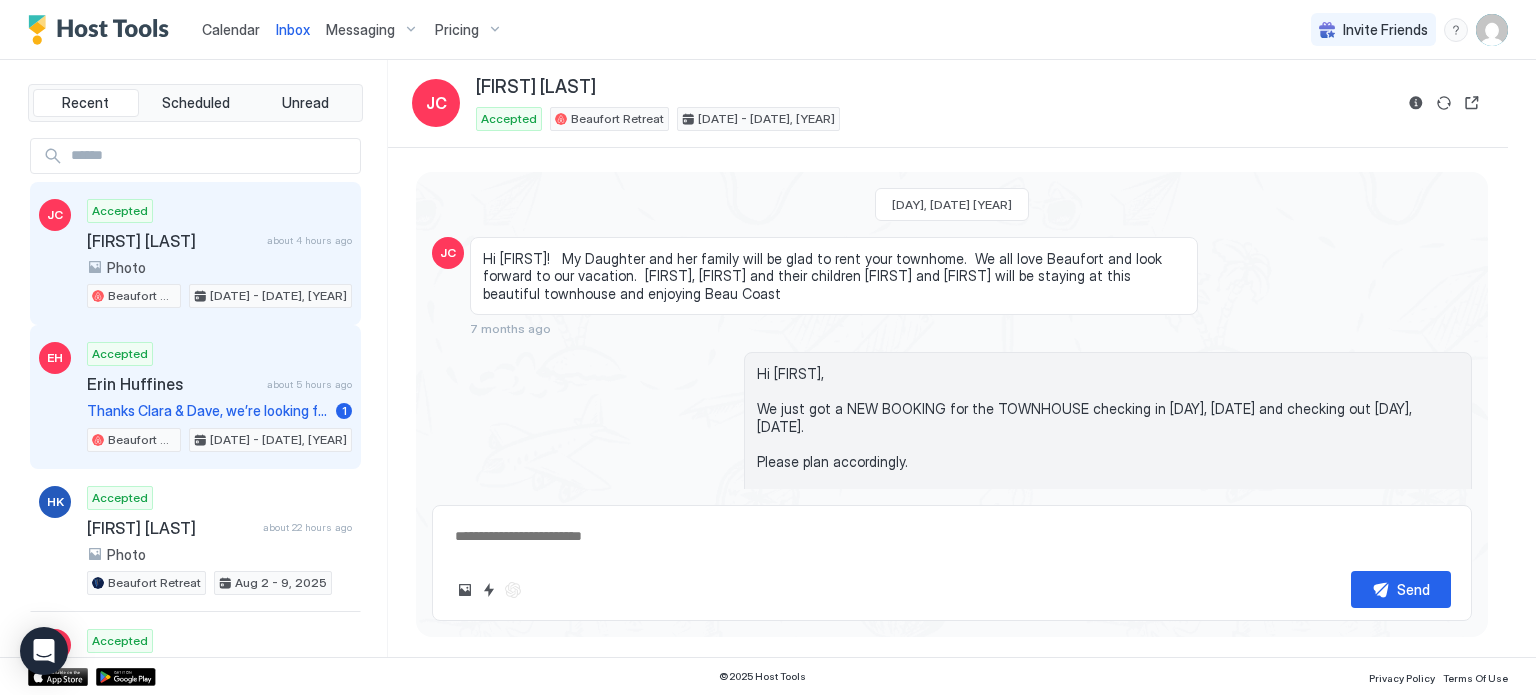 click on "Thanks Clara & Dave, we’re looking forward to our trip this Wednesday!!" at bounding box center (207, 411) 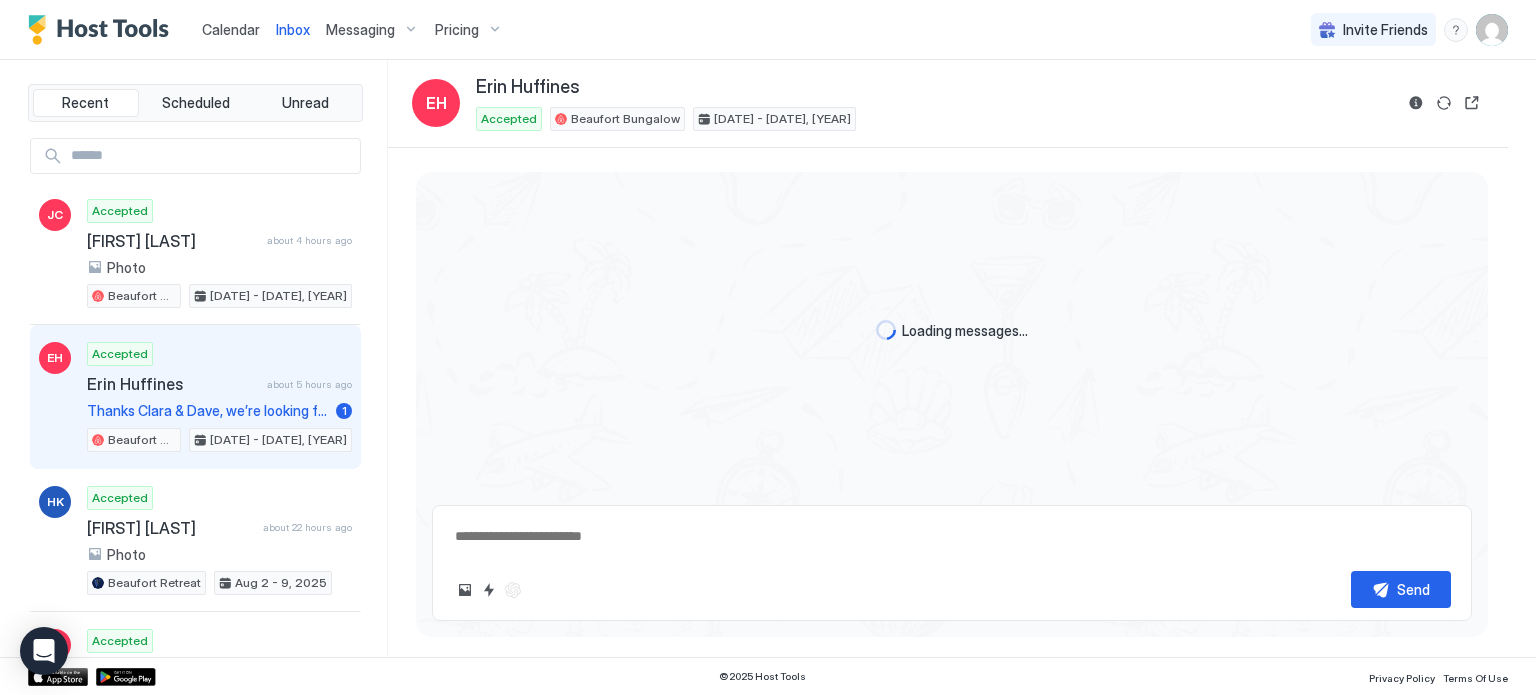click on "Thanks Clara & Dave, we’re looking forward to our trip this Wednesday!!" at bounding box center (207, 411) 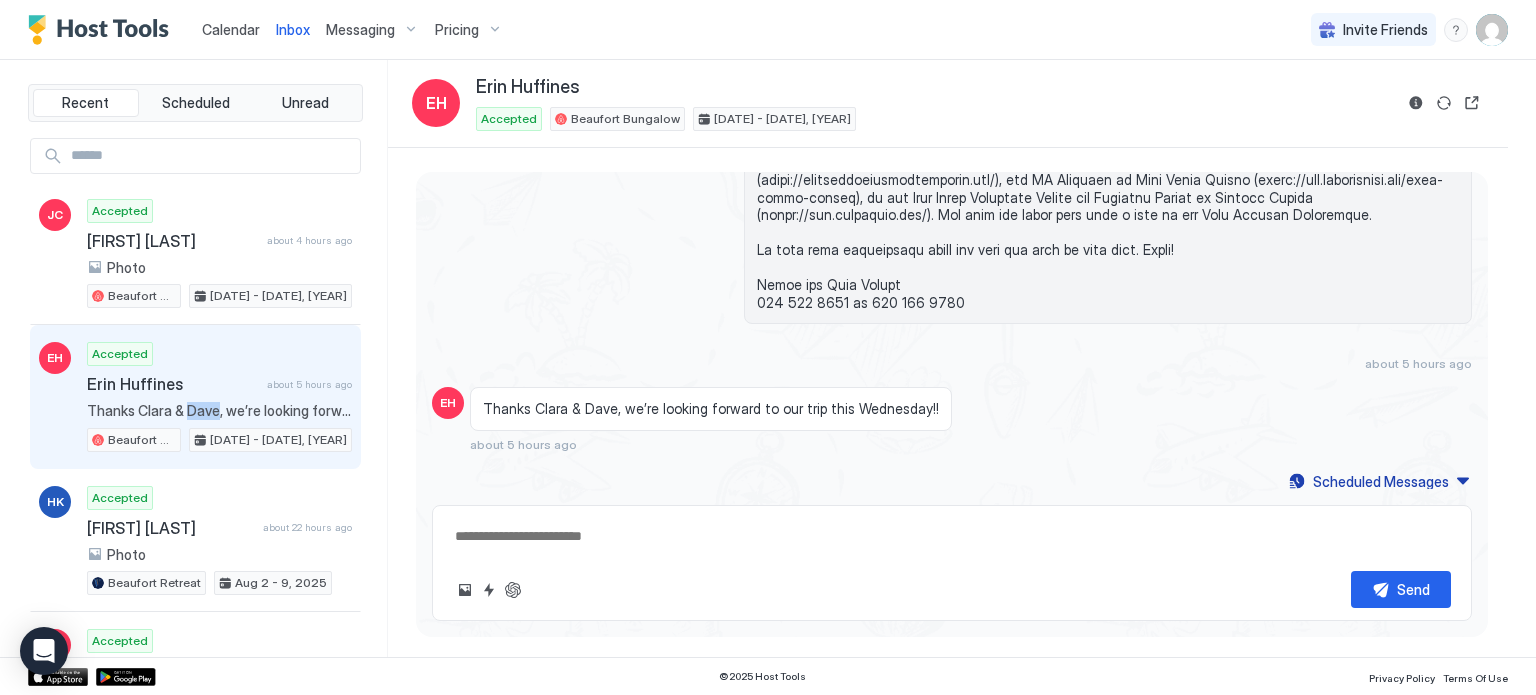 scroll, scrollTop: 1068, scrollLeft: 0, axis: vertical 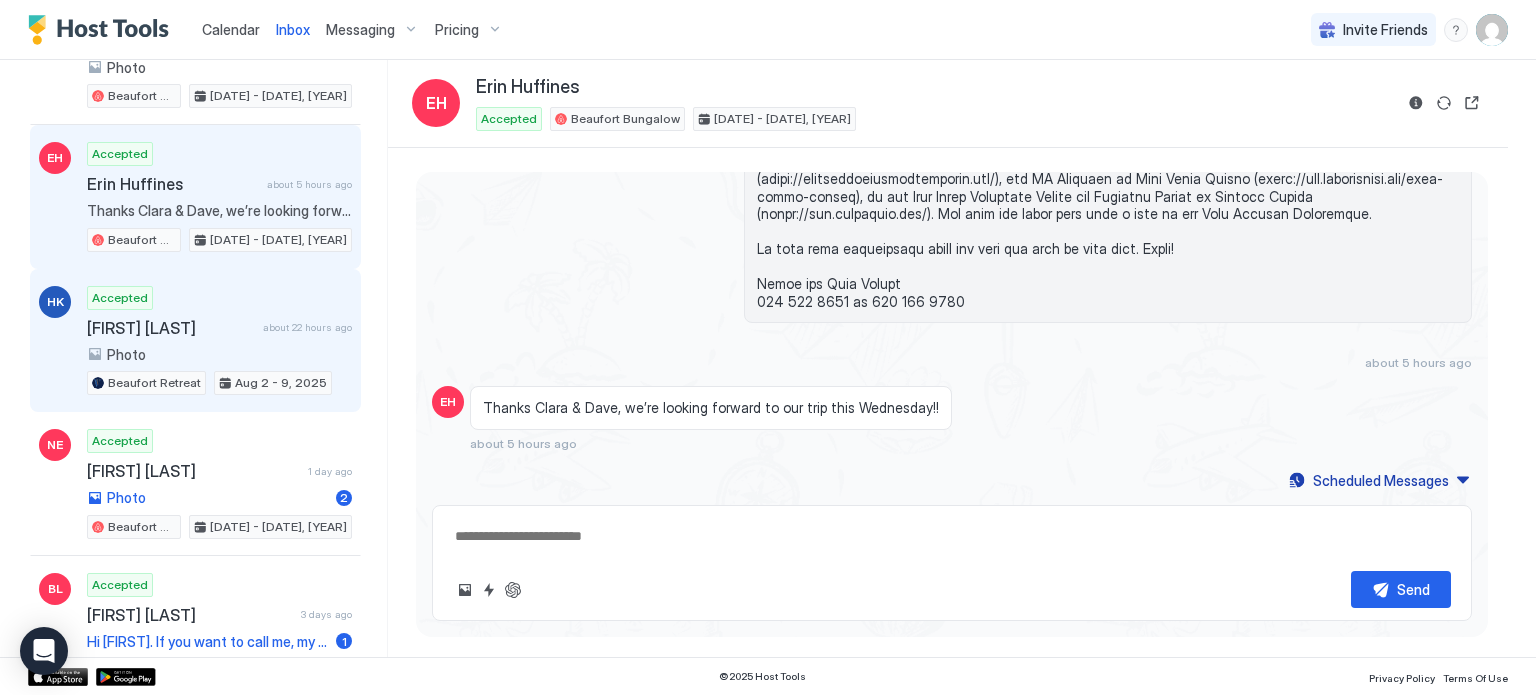 click on "Accepted Heather Koonts about 22 hours ago Photo Beaufort Retreat Aug 2 - 9, 2025" at bounding box center [219, 341] 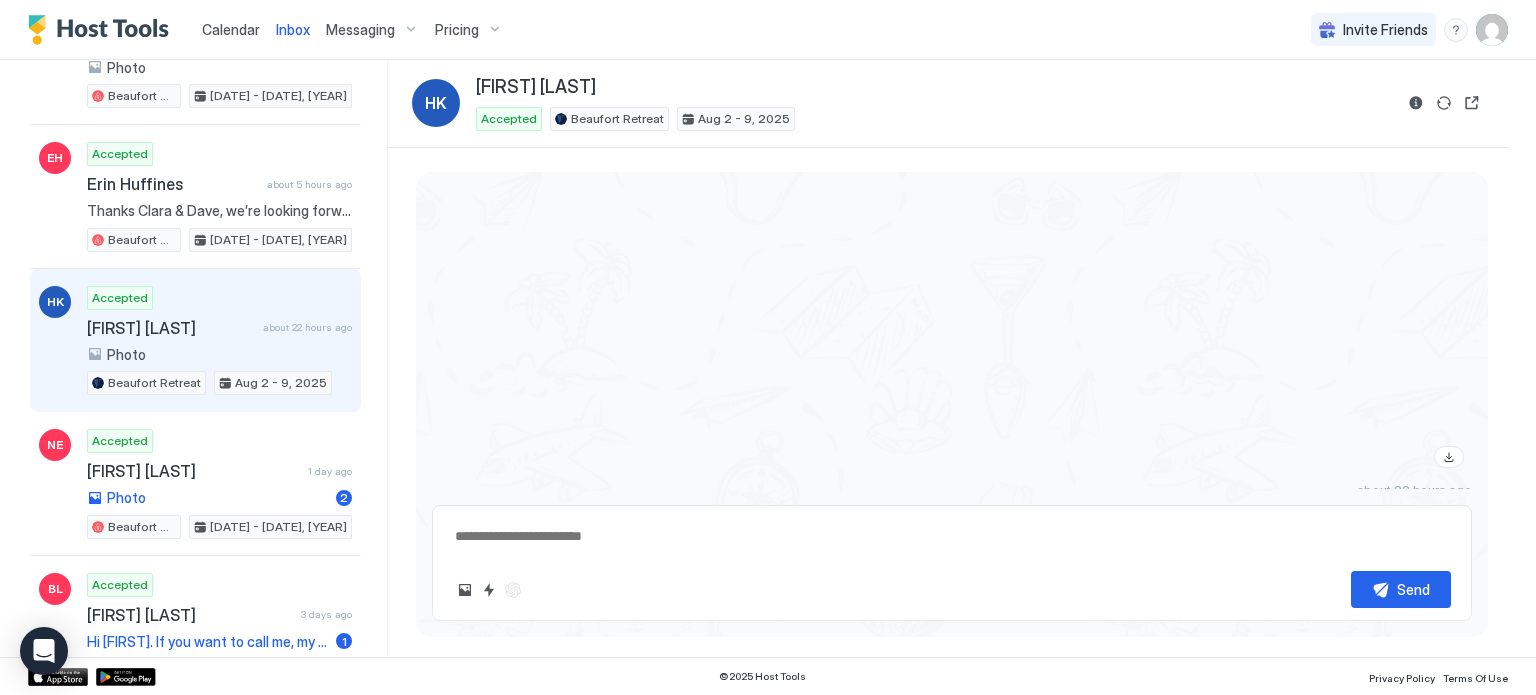 scroll, scrollTop: 7543, scrollLeft: 0, axis: vertical 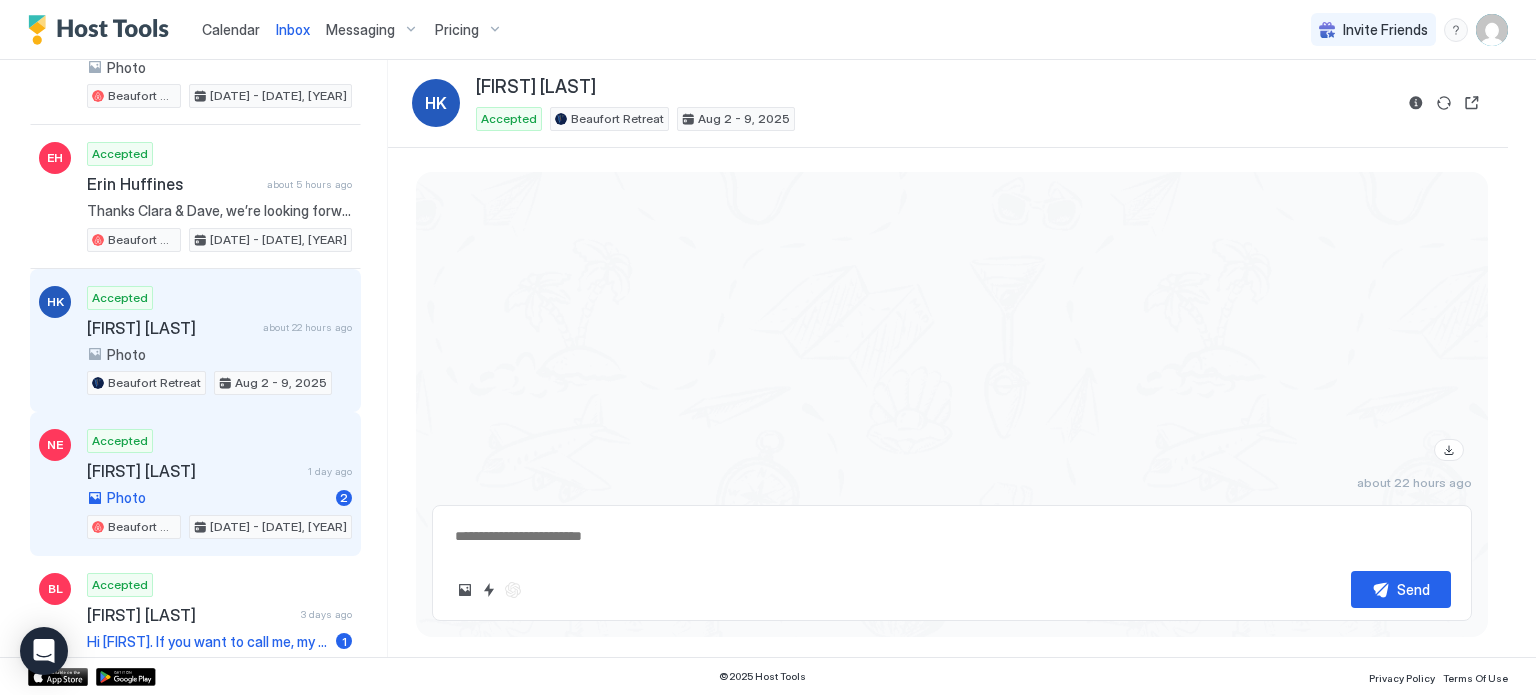 click on "Nancy Ettwein" at bounding box center [193, 471] 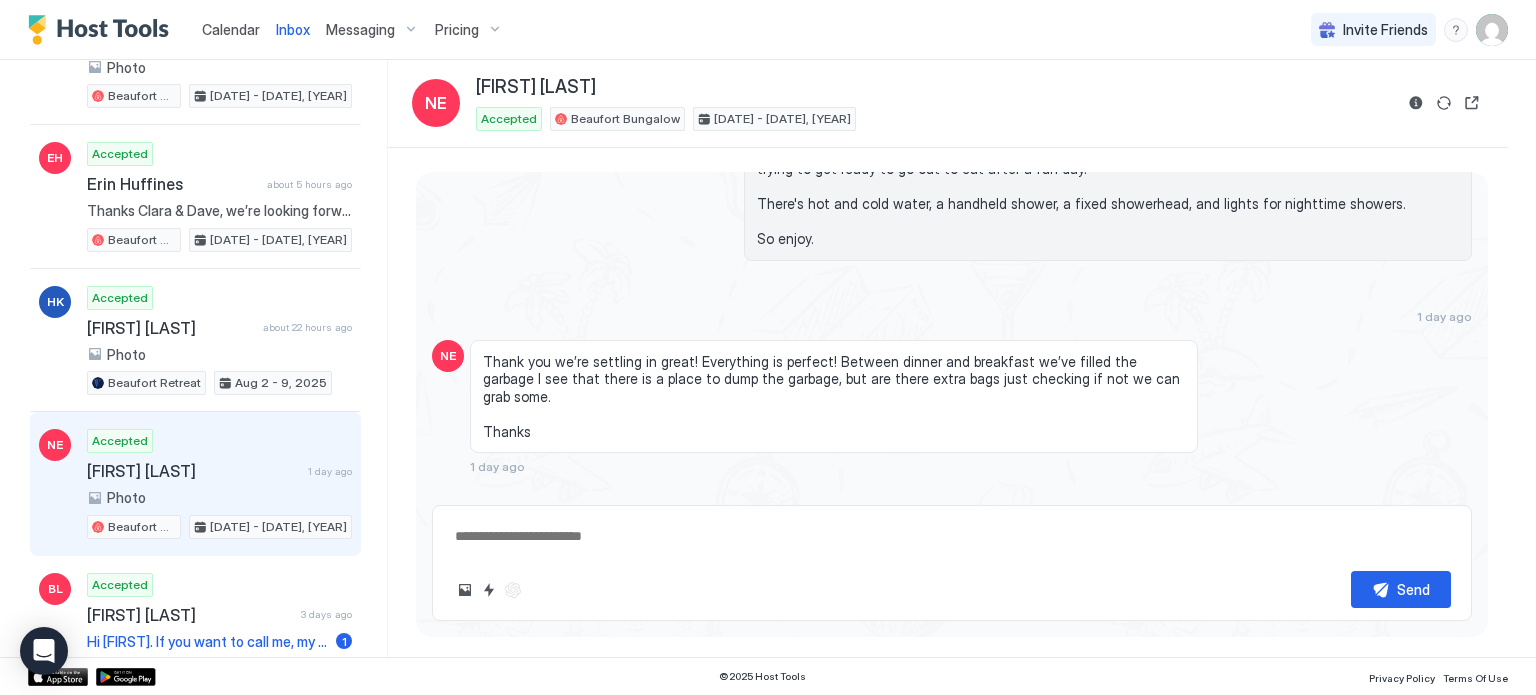 scroll, scrollTop: 1938, scrollLeft: 0, axis: vertical 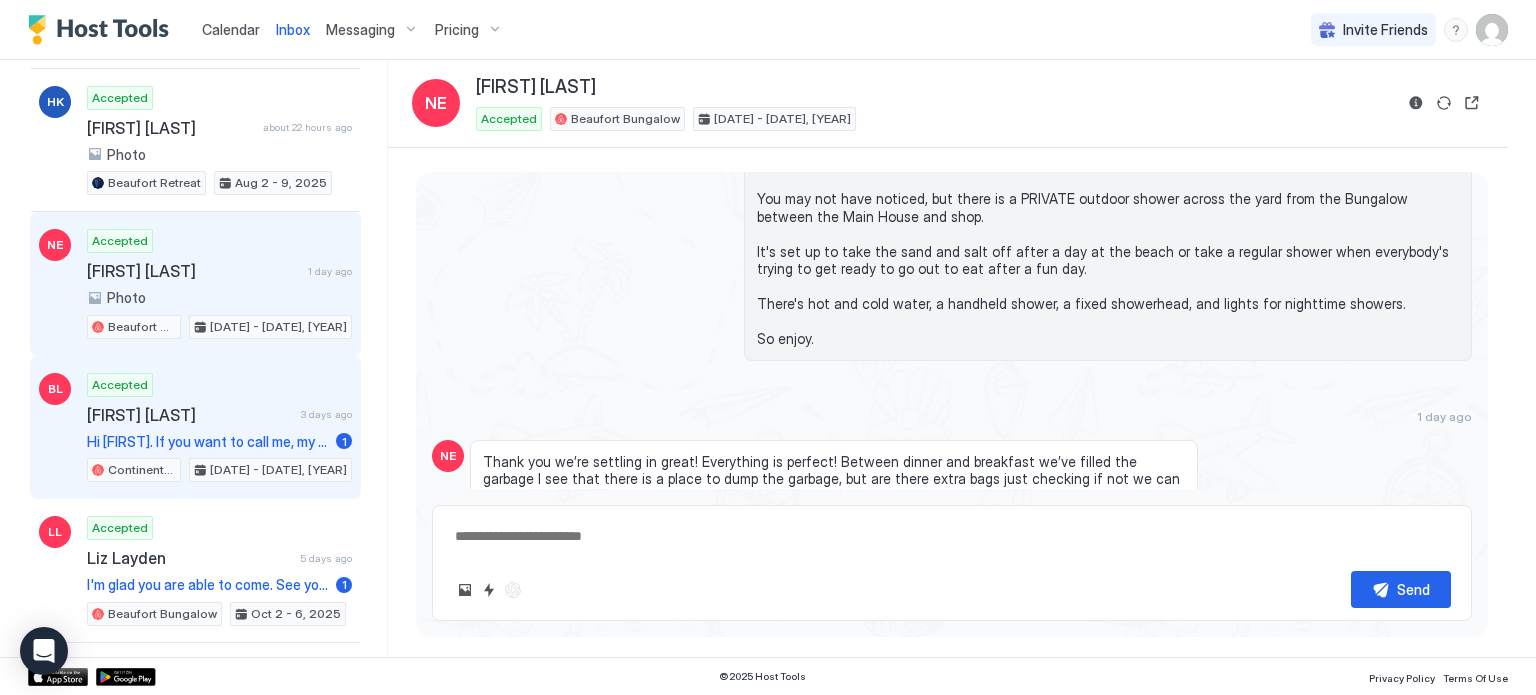 click on "Hi Dave.   If you want to call me, my number is (740) 334-7896.
Brenda Borderz" at bounding box center [207, 442] 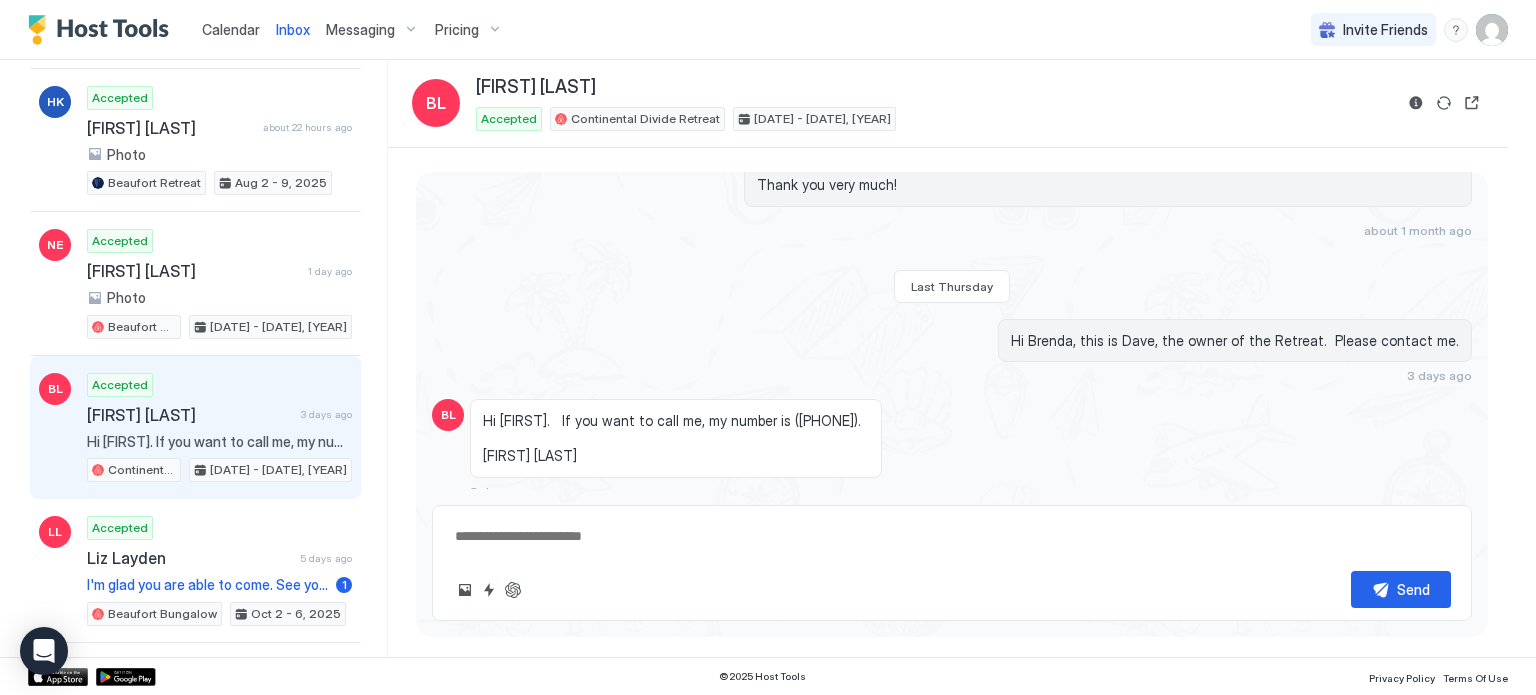 scroll, scrollTop: 2682, scrollLeft: 0, axis: vertical 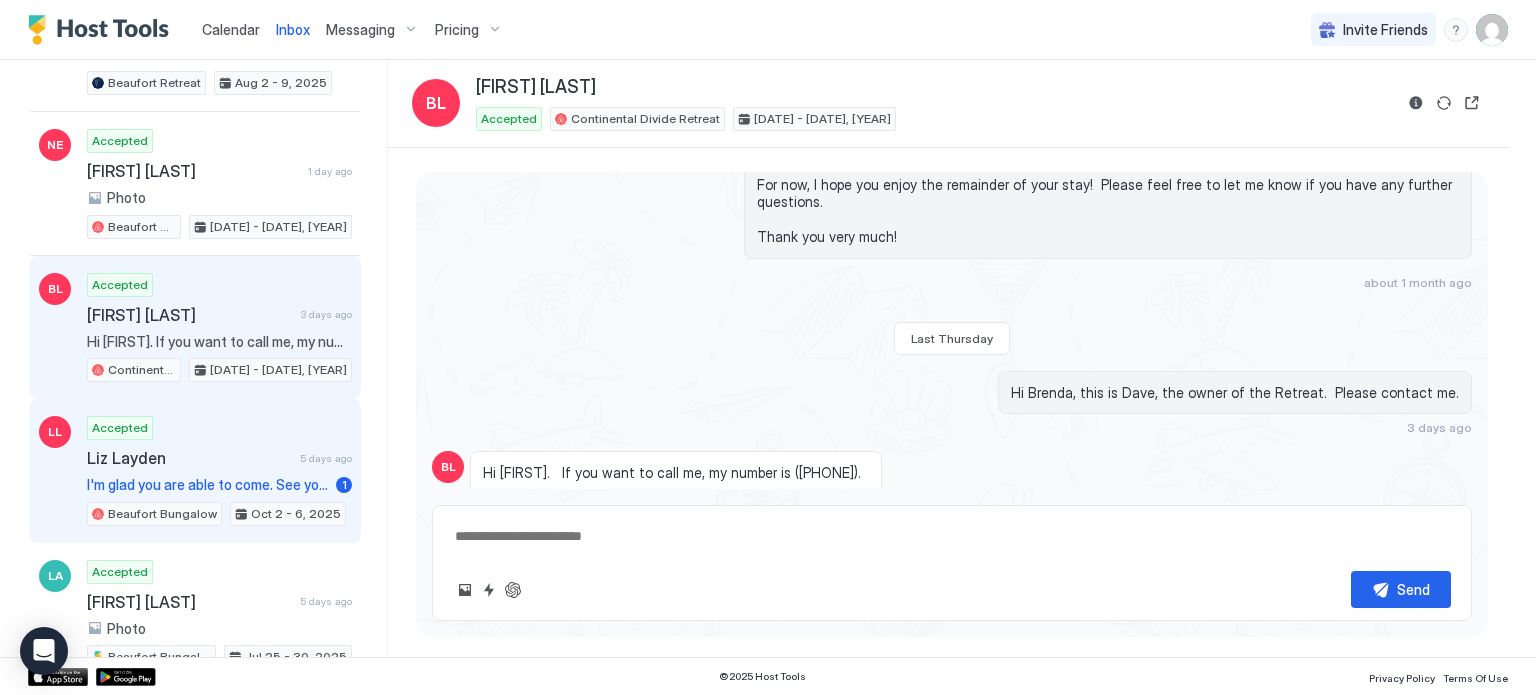 click on "I'm glad you are able to come.  See you in October" at bounding box center (207, 485) 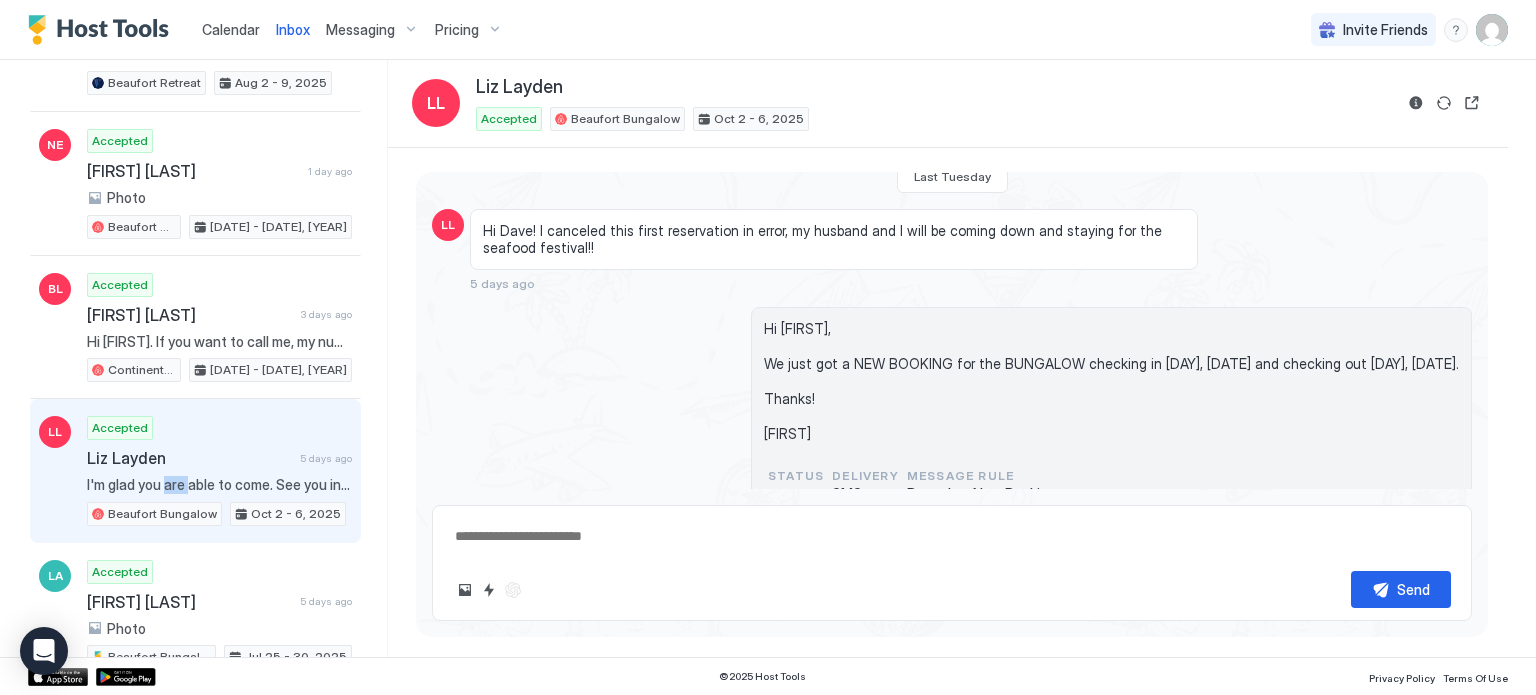 scroll, scrollTop: 0, scrollLeft: 0, axis: both 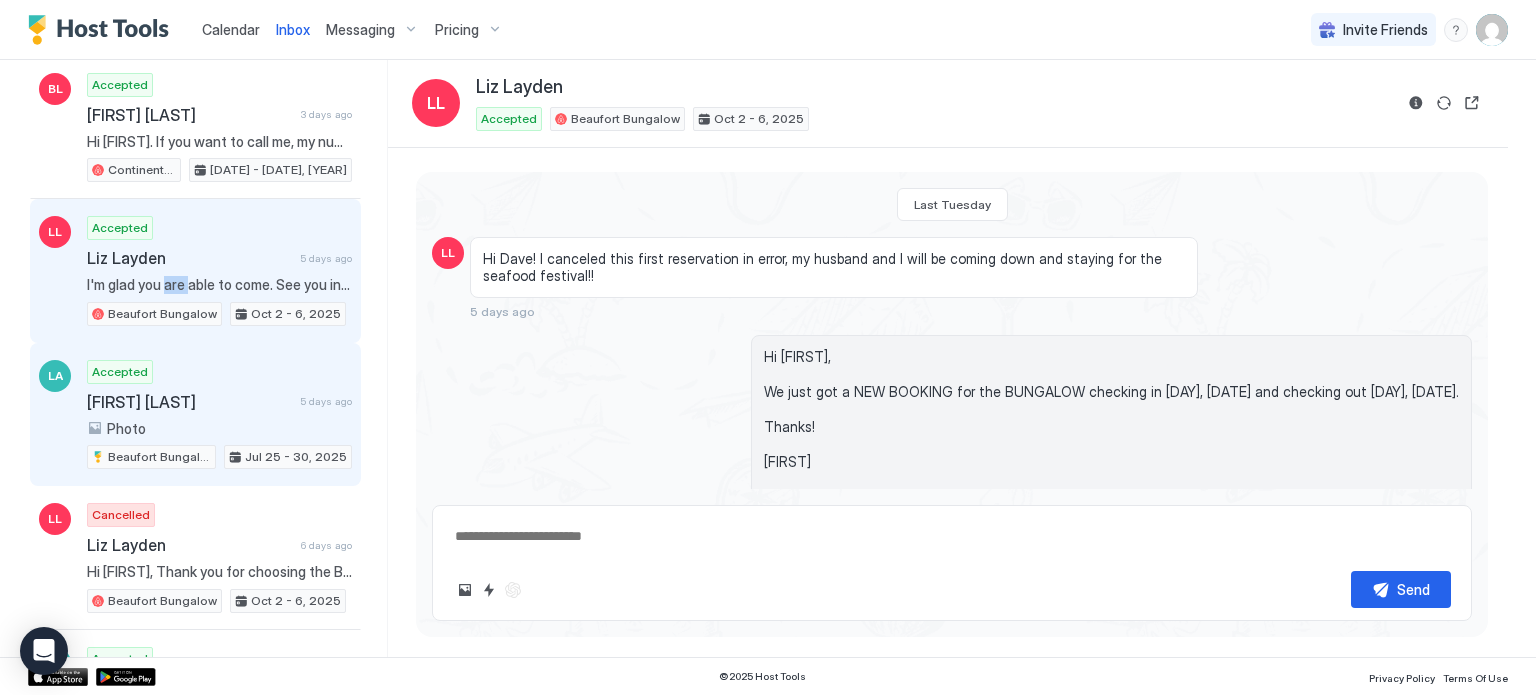 click on "Leigh anne Crider" at bounding box center [189, 402] 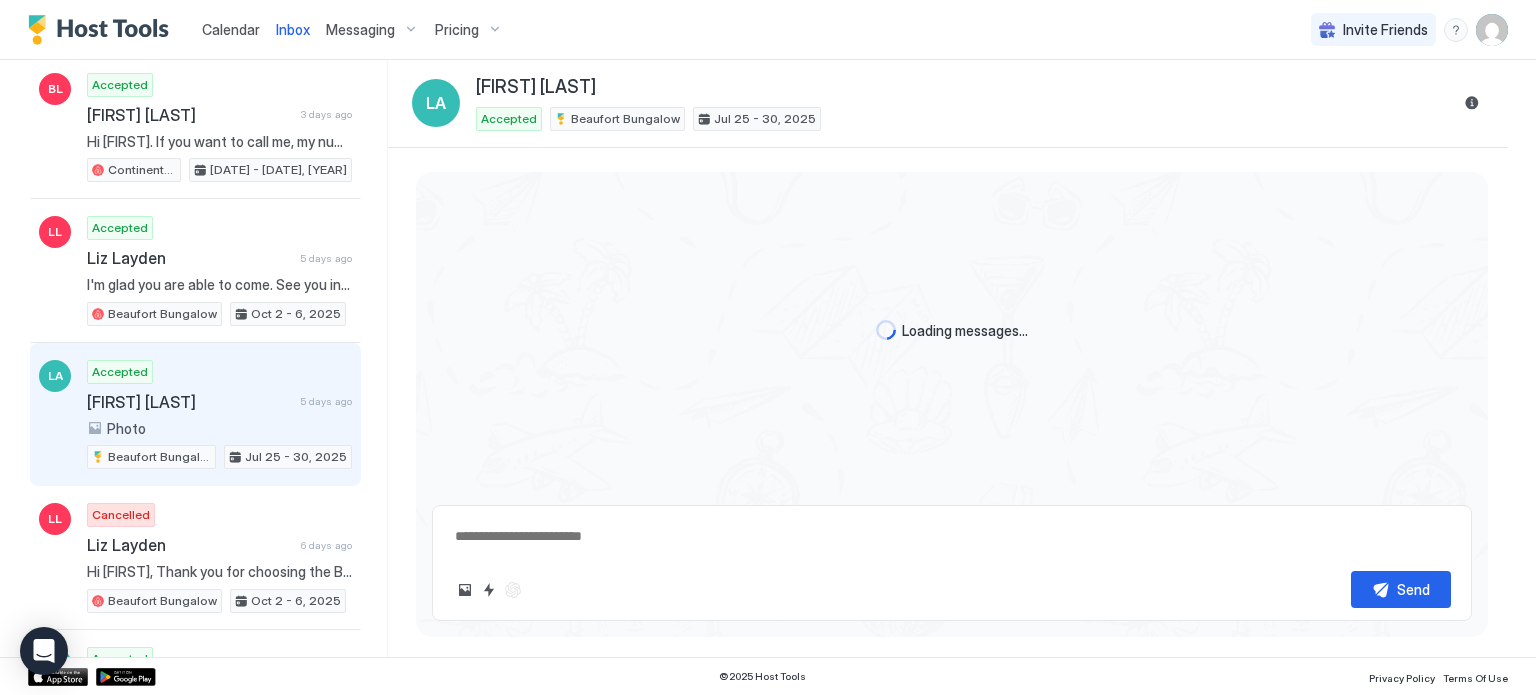 click on "Leigh anne Crider" at bounding box center (189, 402) 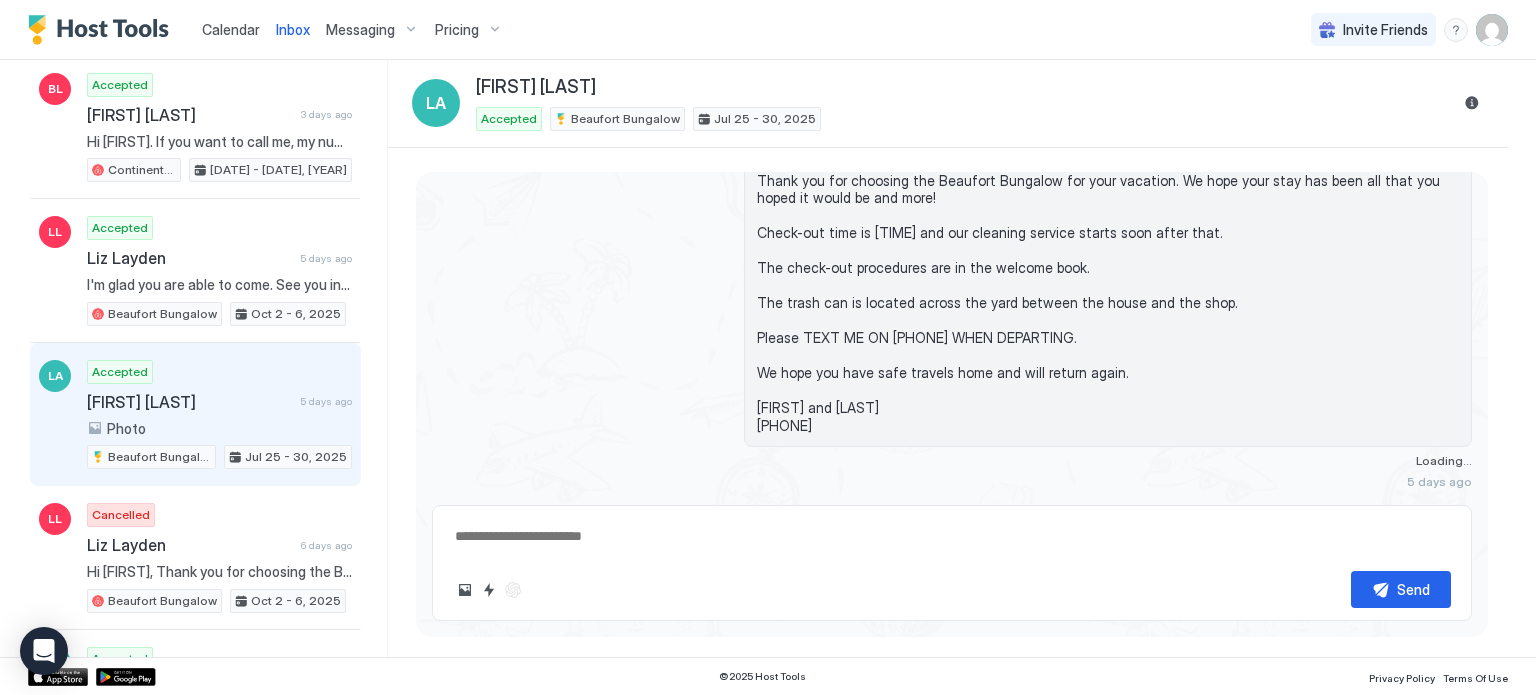 scroll, scrollTop: 9436, scrollLeft: 0, axis: vertical 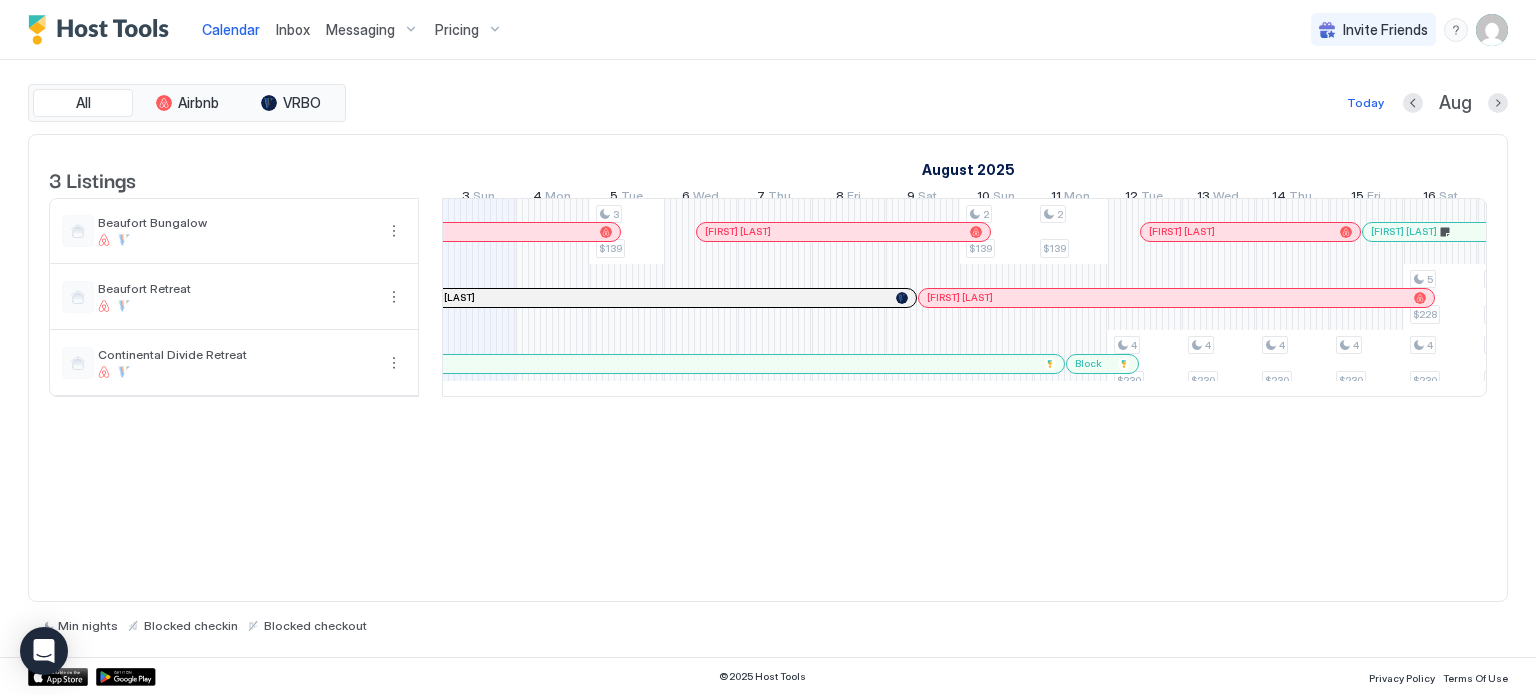 click on "Pricing" at bounding box center [457, 30] 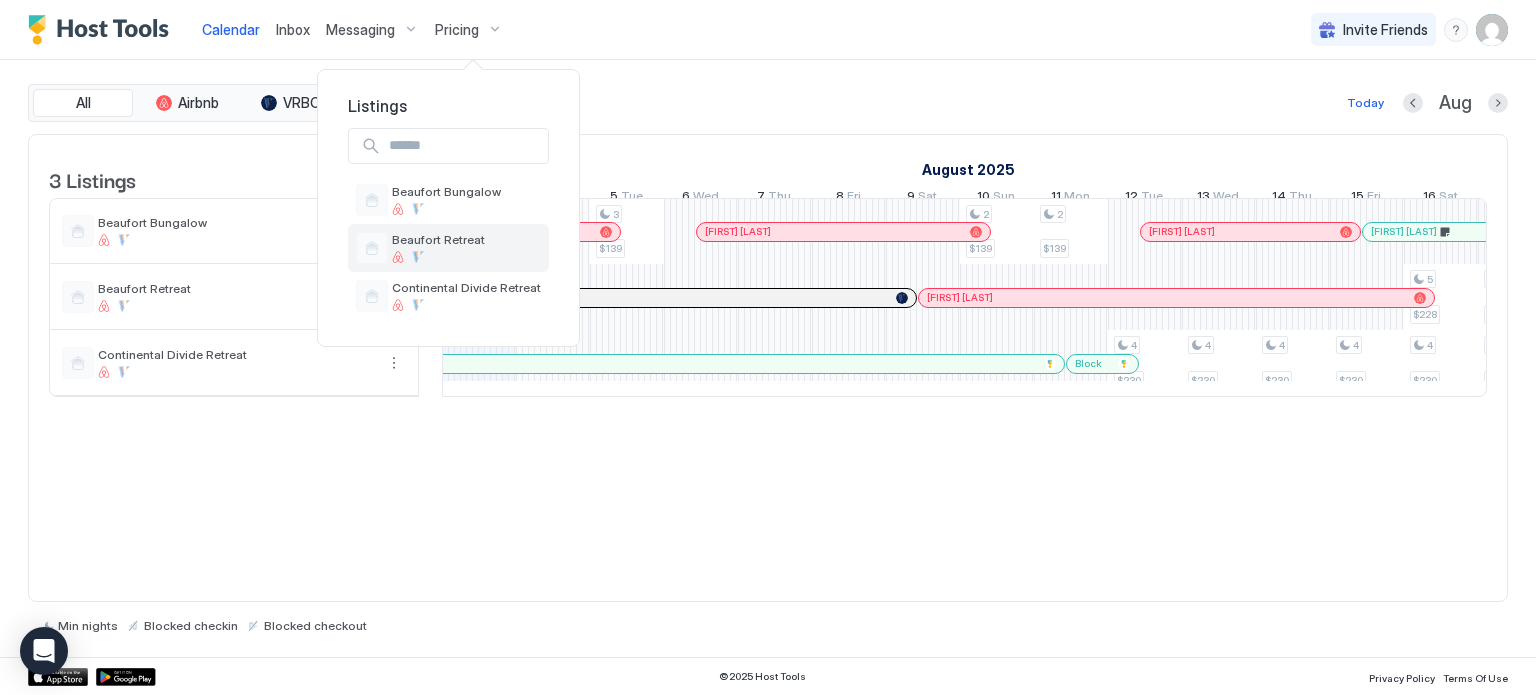 click on "Beaufort Retreat" at bounding box center [438, 239] 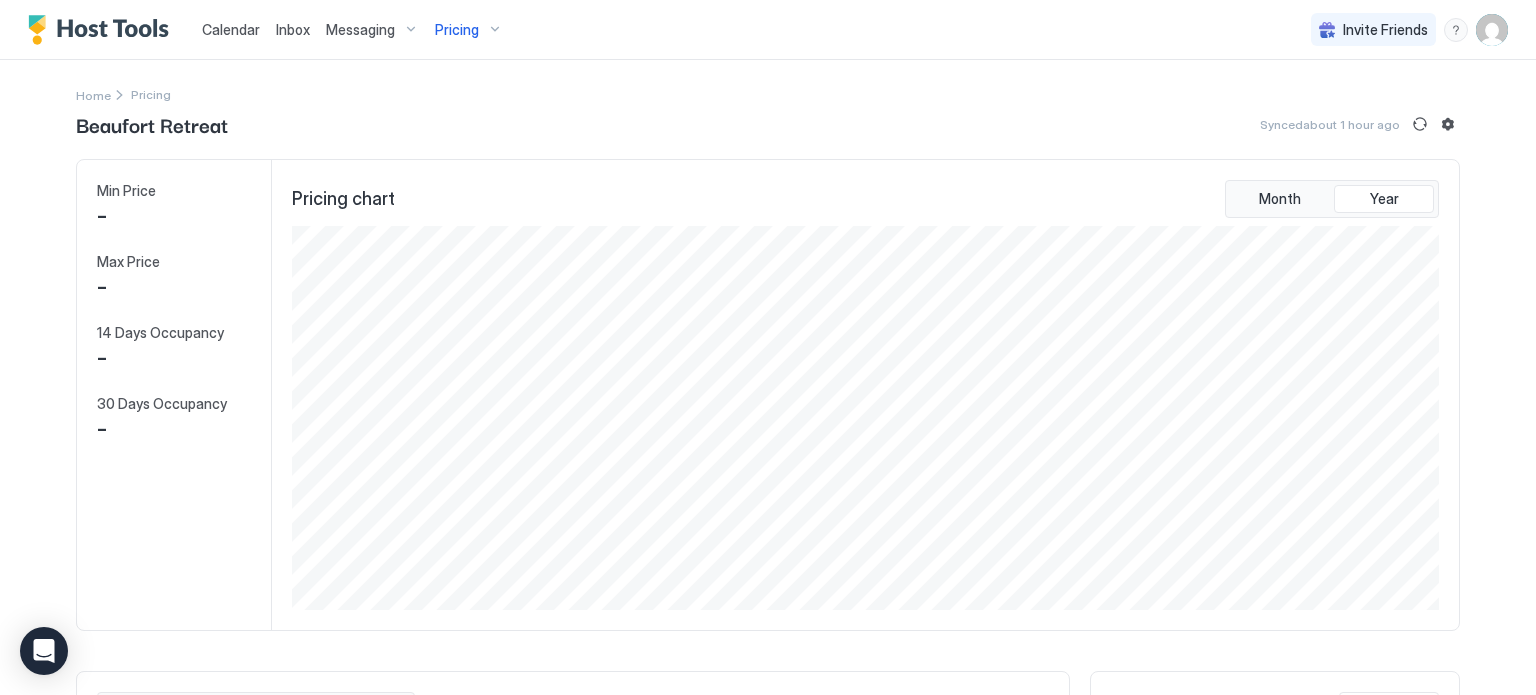 scroll, scrollTop: 999616, scrollLeft: 998848, axis: both 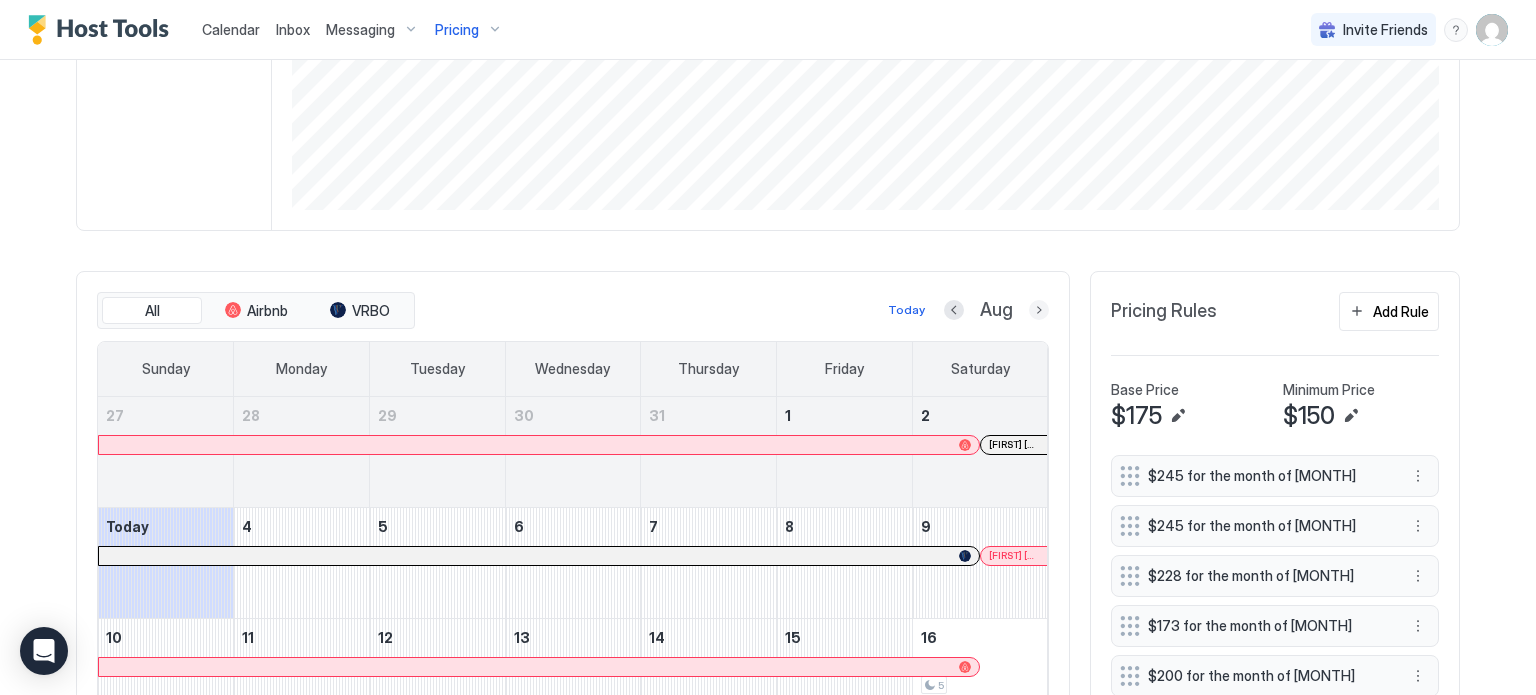 click at bounding box center [1039, 310] 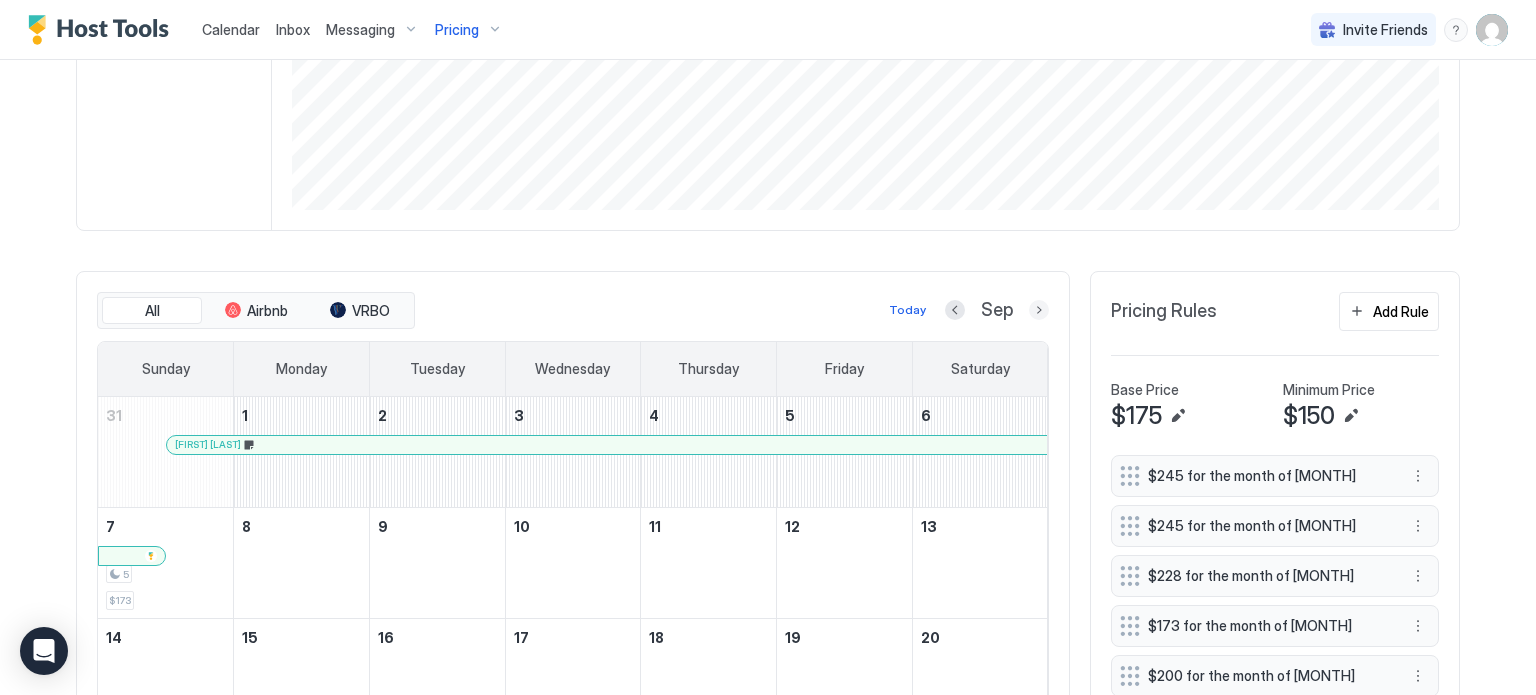 click at bounding box center [1039, 310] 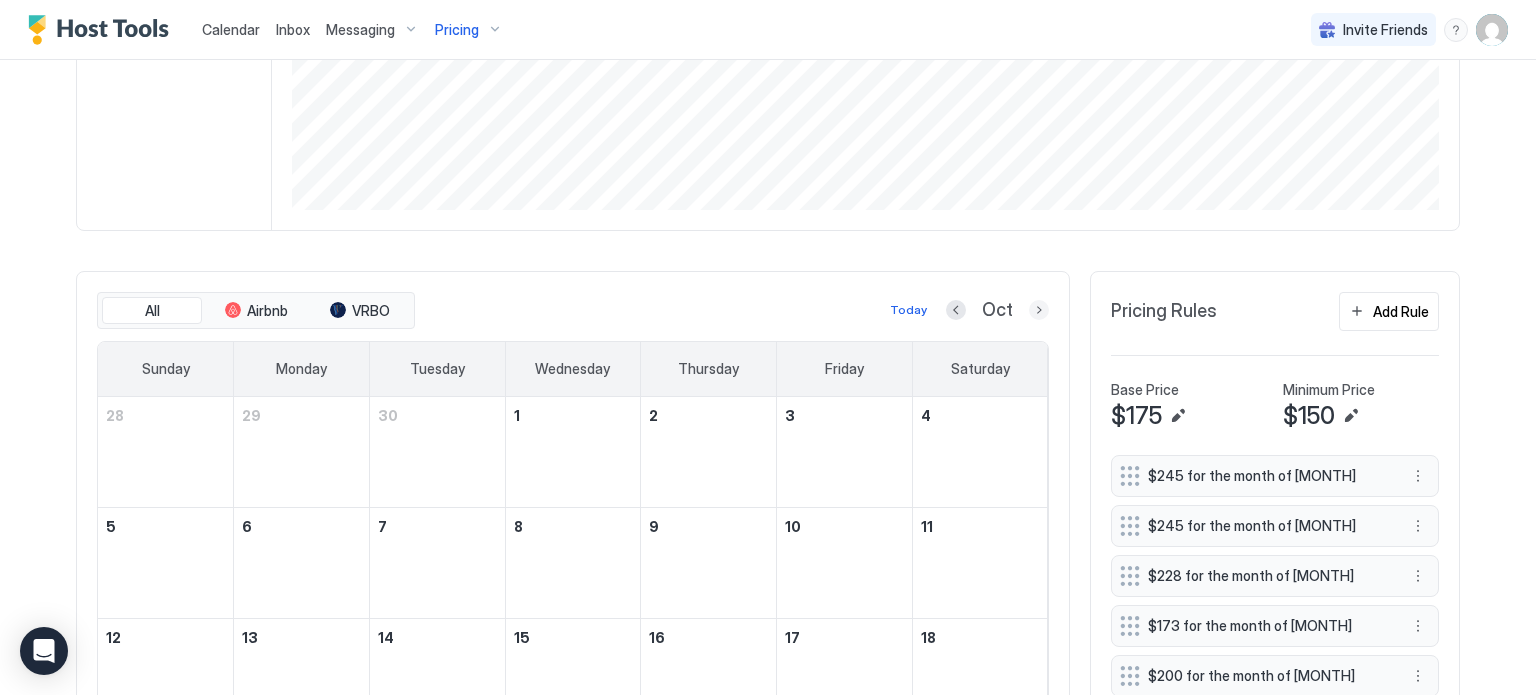click at bounding box center [1039, 310] 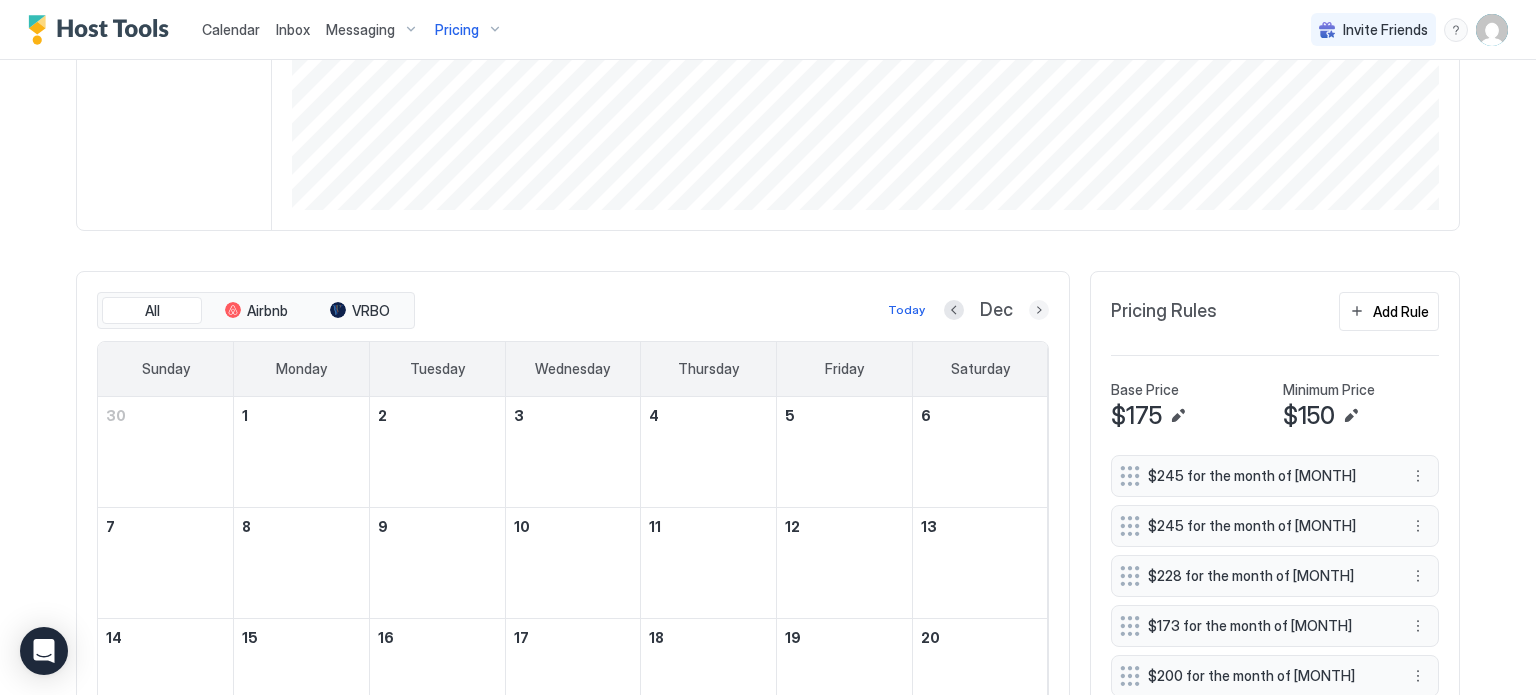 click at bounding box center [1039, 310] 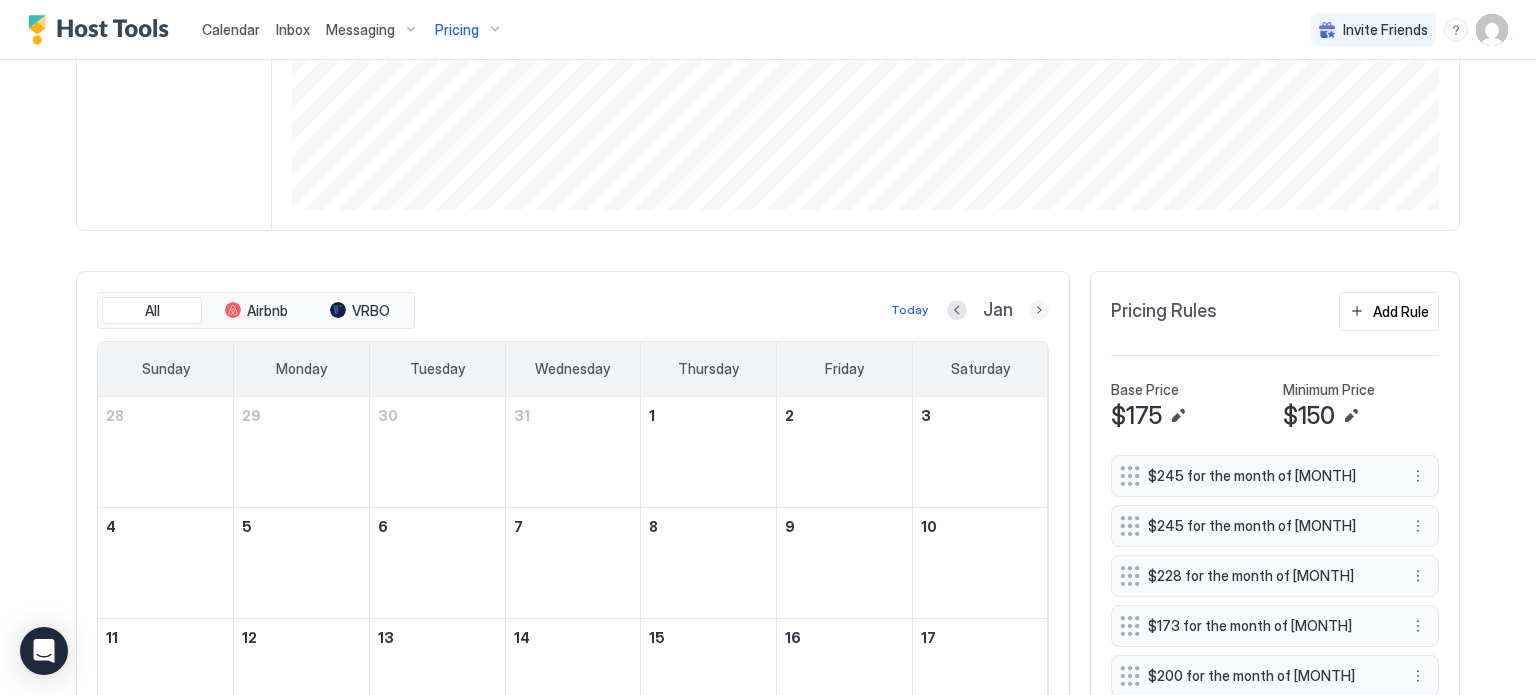 click at bounding box center (1039, 310) 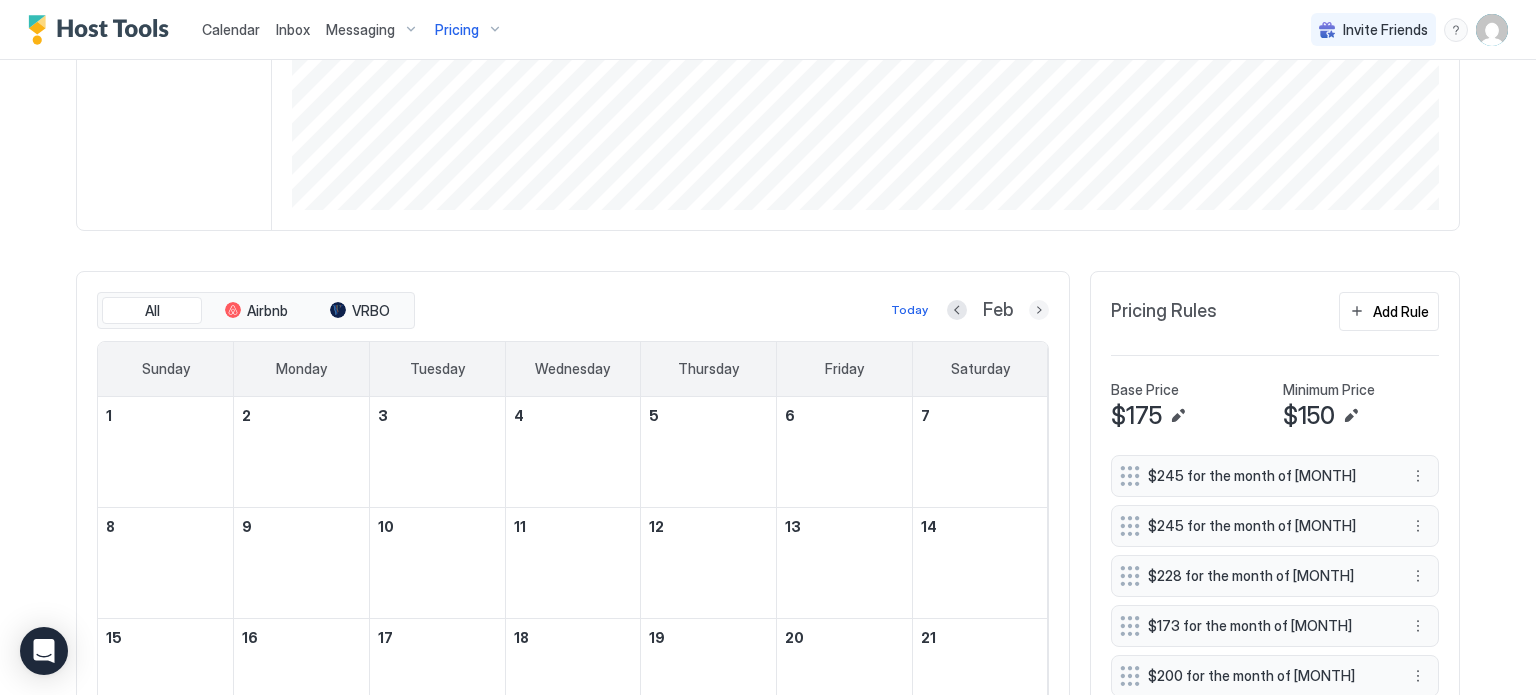 click at bounding box center [1039, 310] 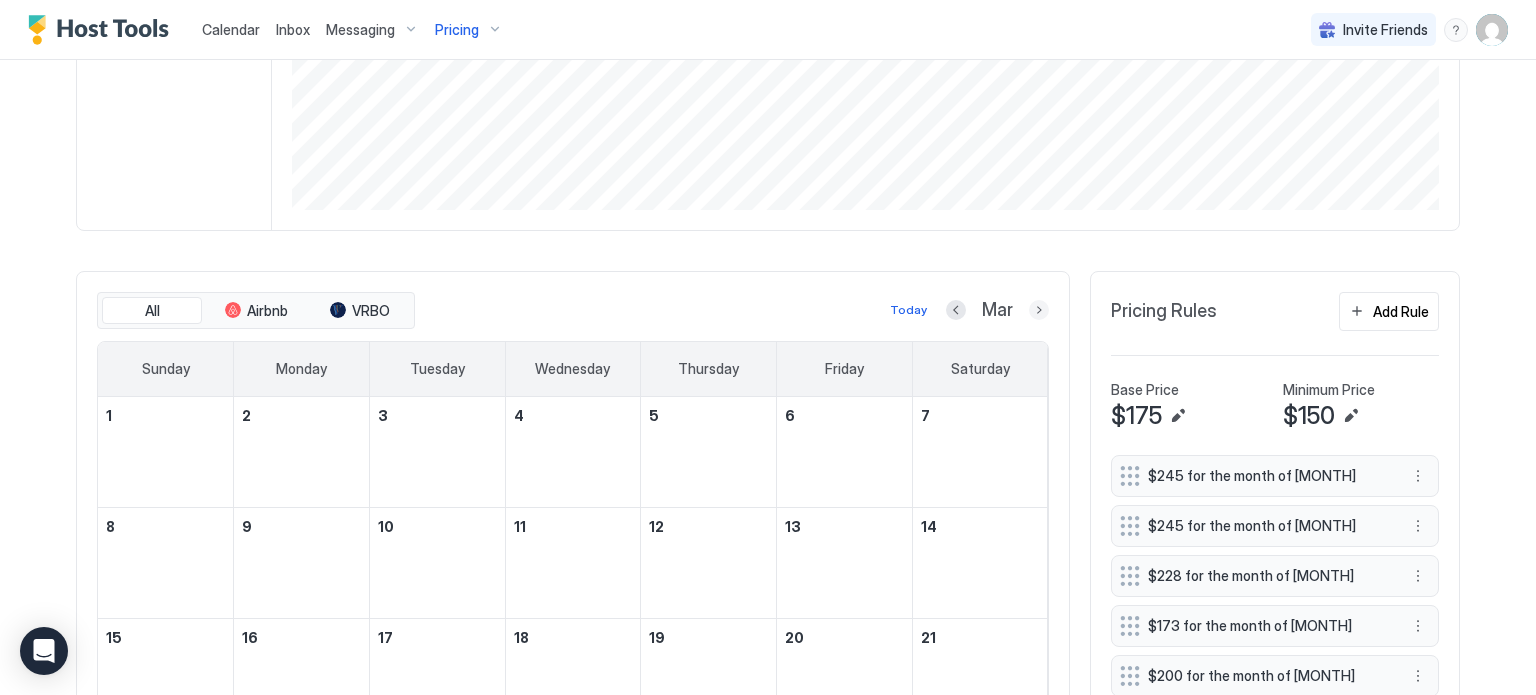click at bounding box center (1039, 310) 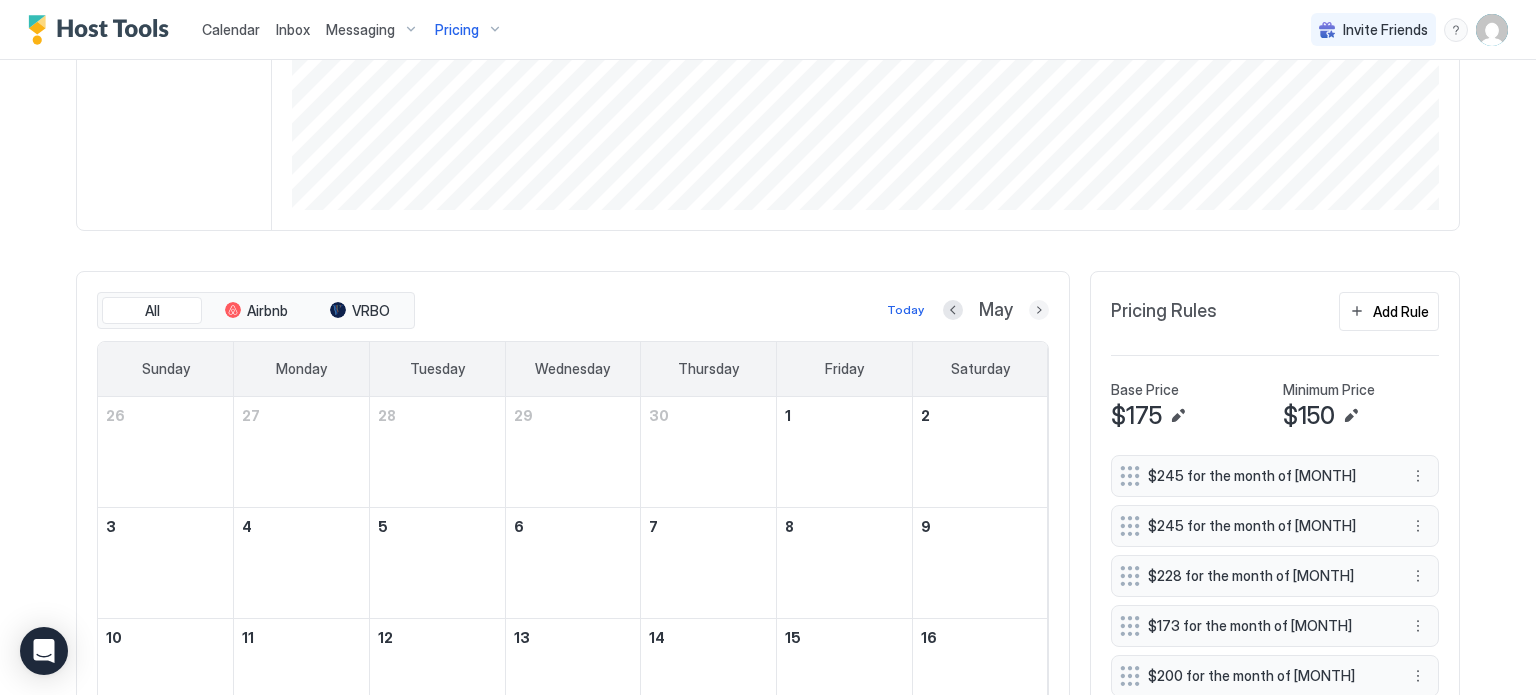 click at bounding box center [1039, 310] 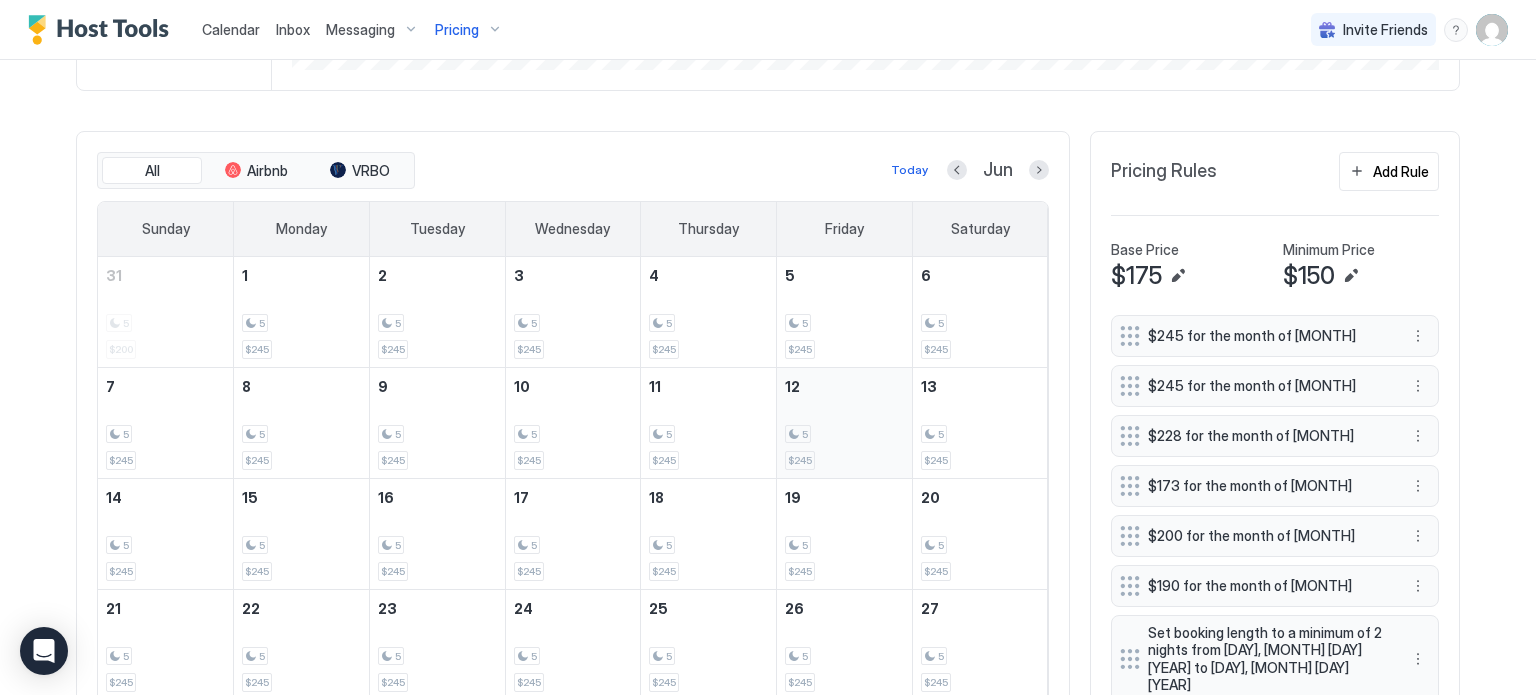 scroll, scrollTop: 600, scrollLeft: 0, axis: vertical 